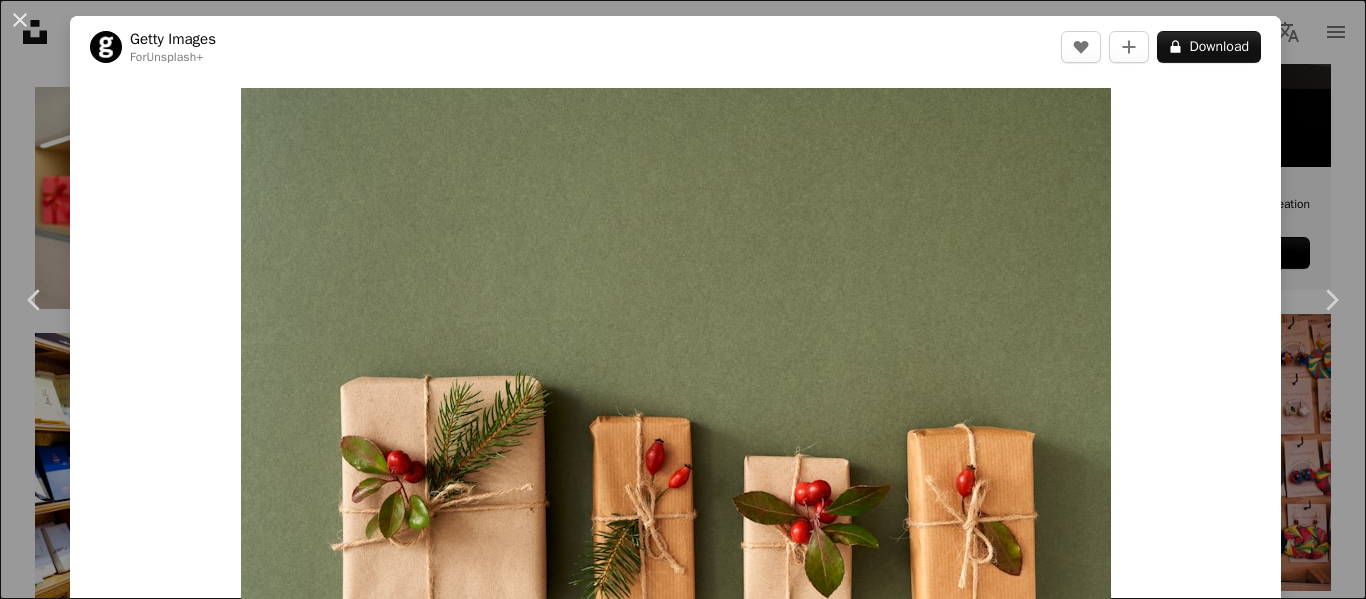 scroll, scrollTop: 800, scrollLeft: 0, axis: vertical 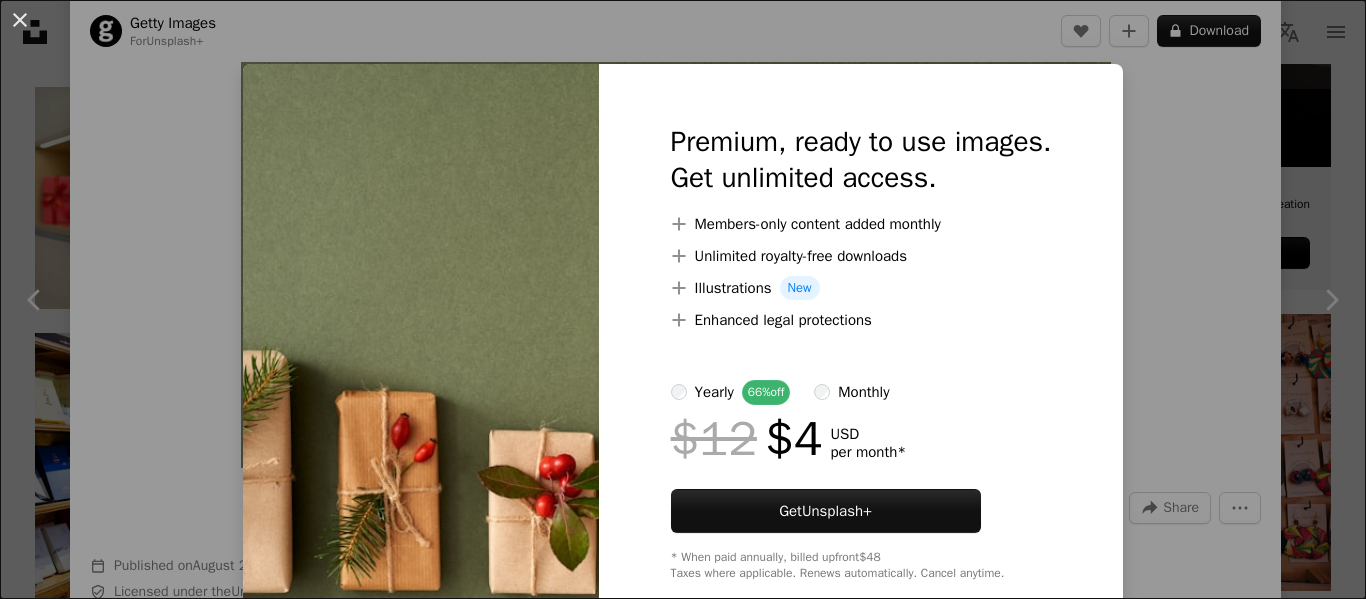 click on "An X shape Premium, ready to use images. Get unlimited access. A plus sign Members-only content added monthly A plus sign Unlimited royalty-free downloads A plus sign Illustrations  New A plus sign Enhanced legal protections yearly 66%  off monthly $12   $4 USD per month * Get  Unsplash+ * When paid annually, billed upfront  $48 Taxes where applicable. Renews automatically. Cancel anytime." at bounding box center [683, 299] 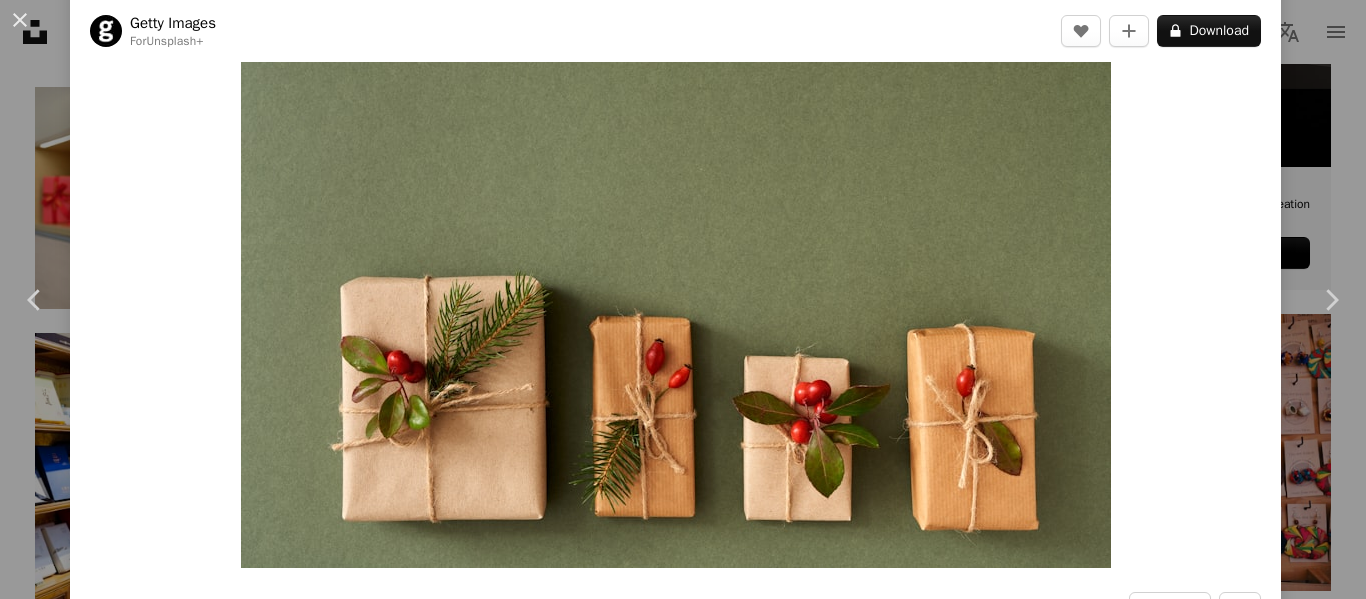 scroll, scrollTop: 0, scrollLeft: 0, axis: both 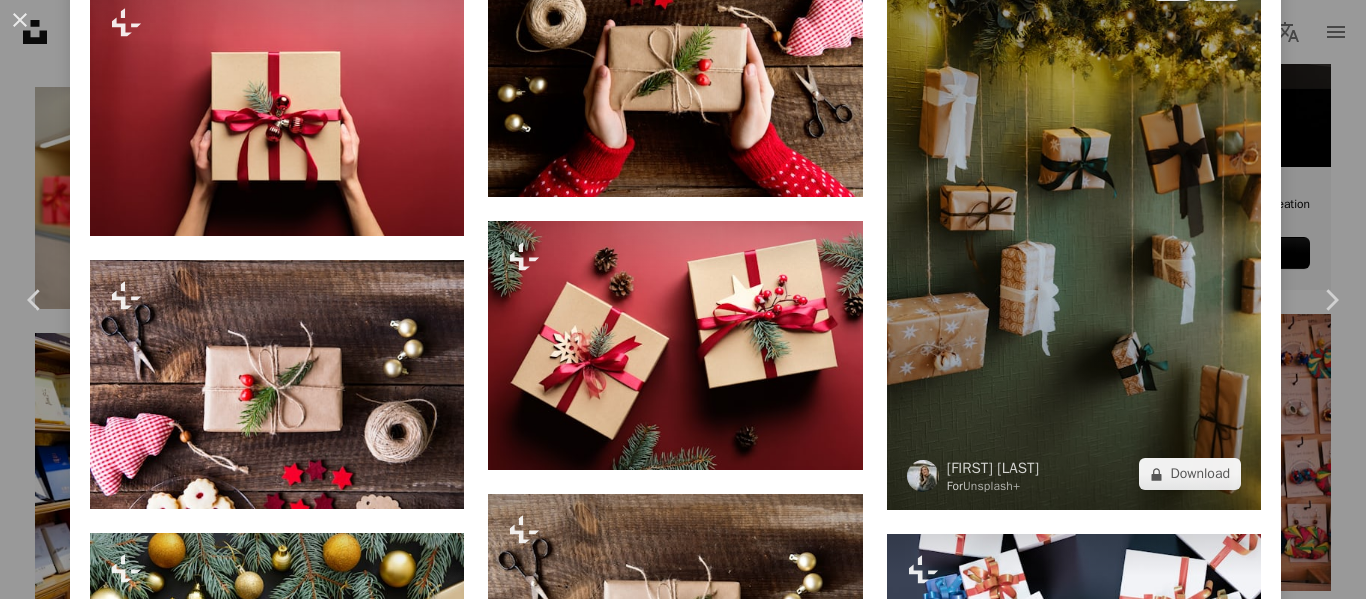 click at bounding box center [1074, 230] 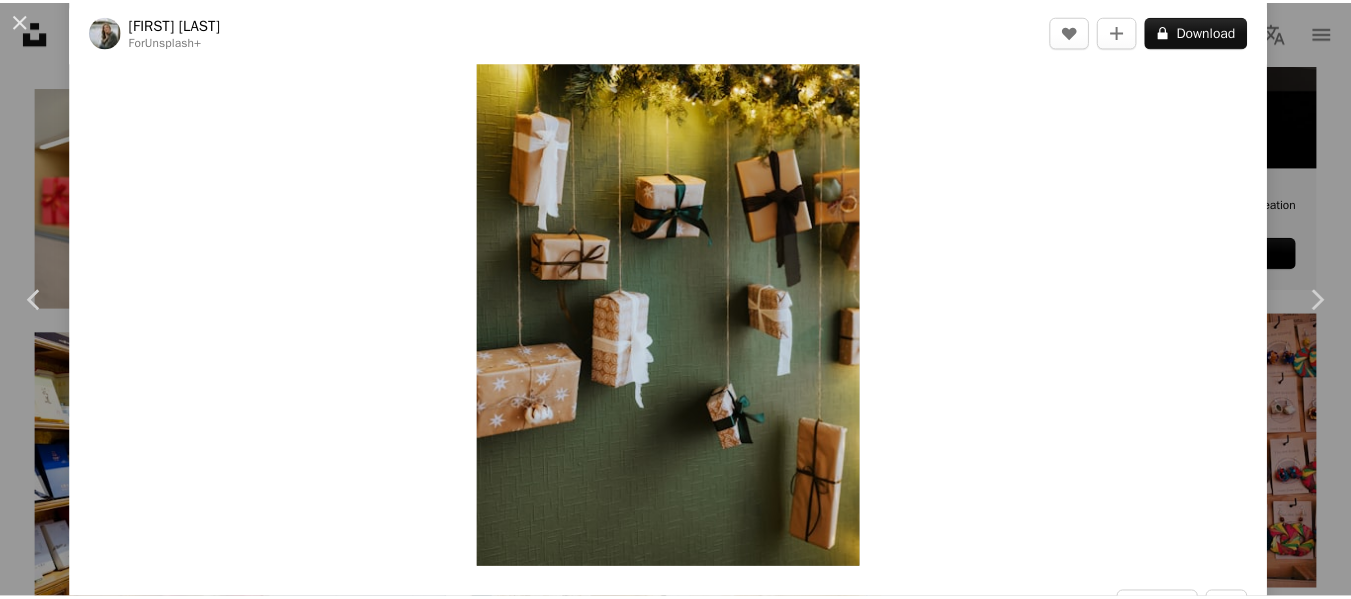 scroll, scrollTop: 0, scrollLeft: 0, axis: both 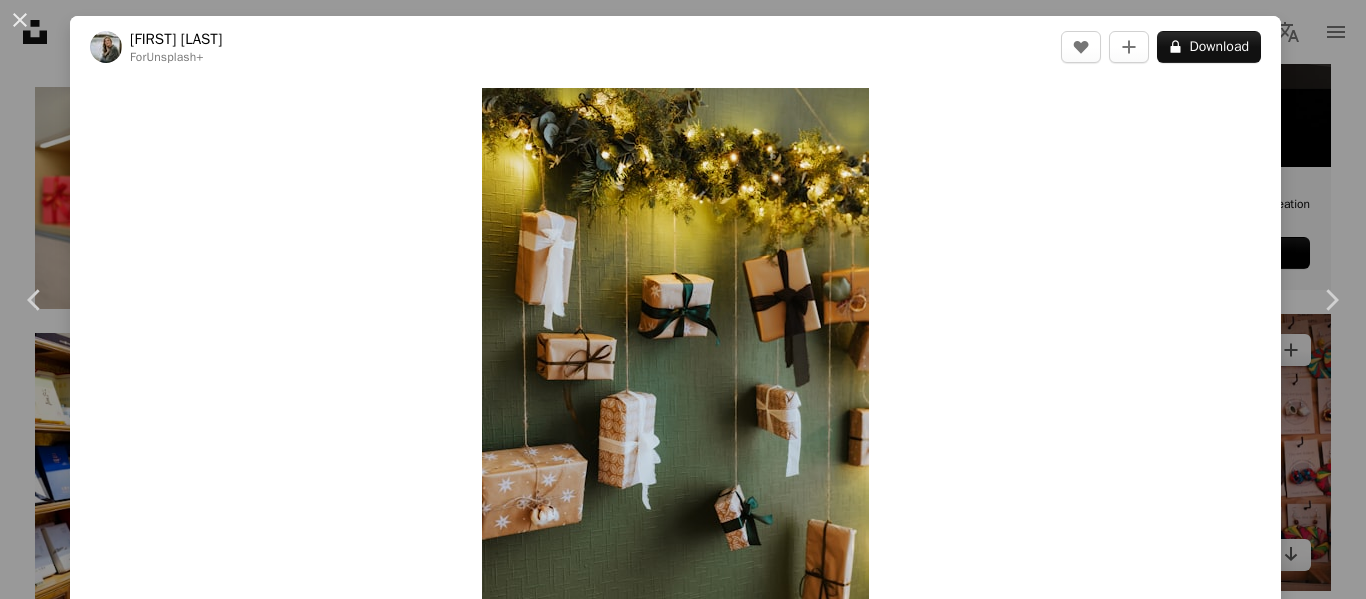 drag, startPoint x: 1303, startPoint y: 418, endPoint x: 1238, endPoint y: 420, distance: 65.03076 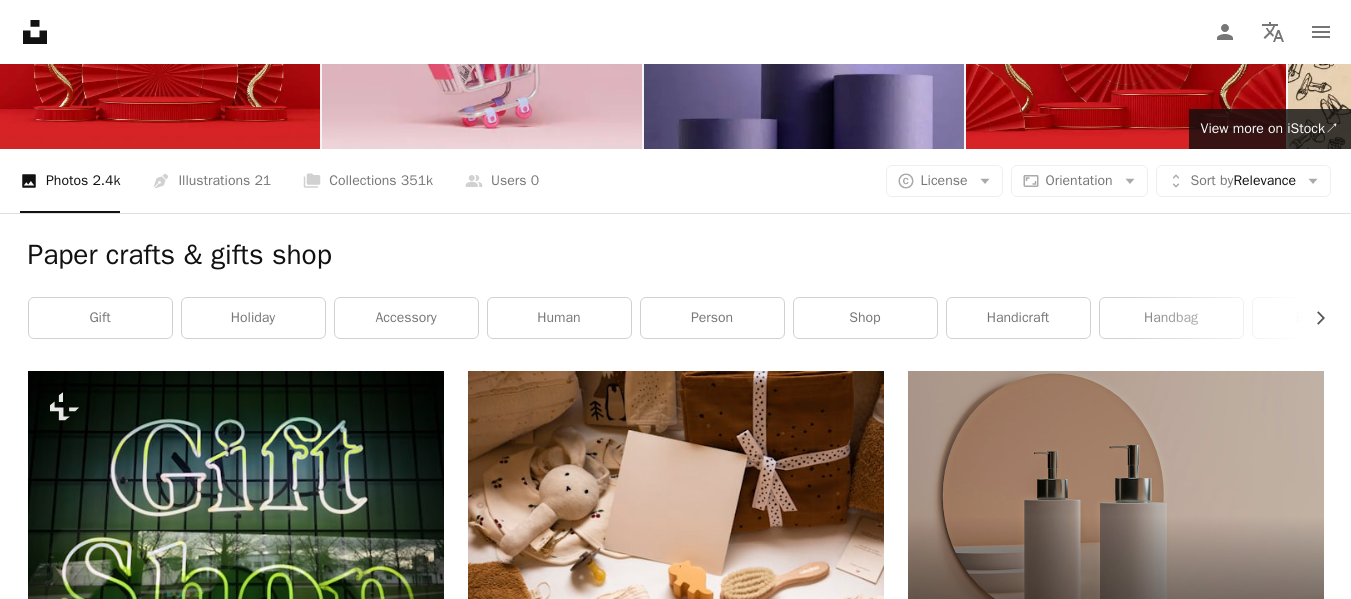 scroll, scrollTop: 200, scrollLeft: 0, axis: vertical 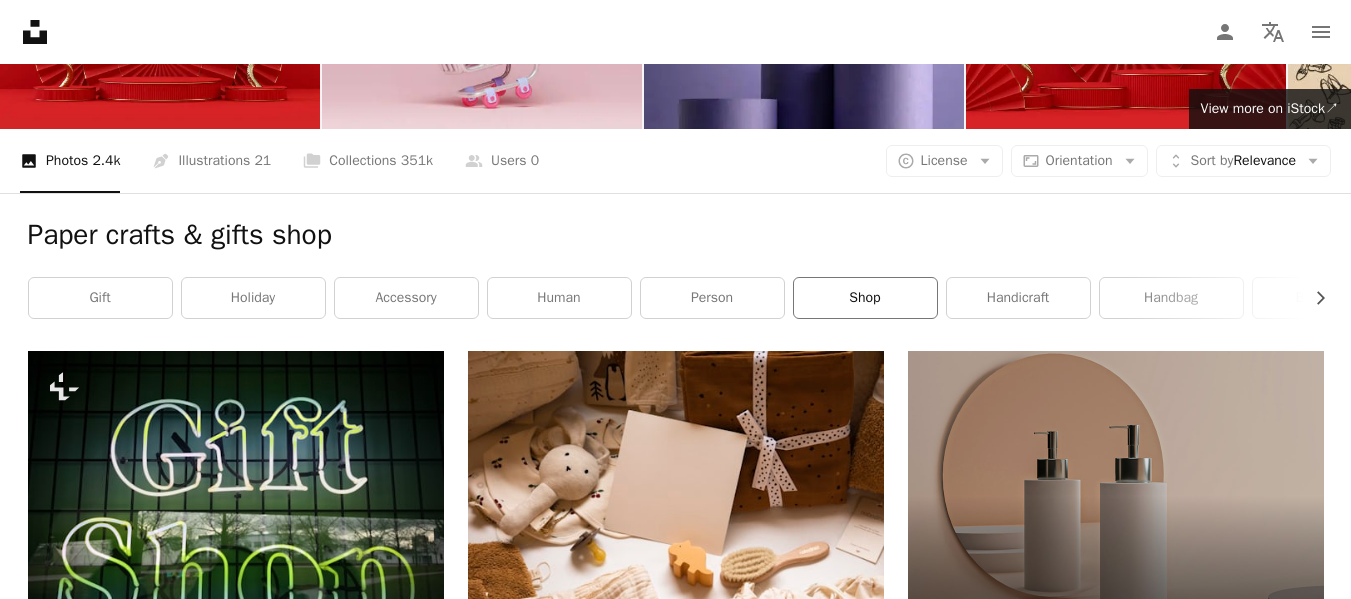 click on "shop" at bounding box center [865, 298] 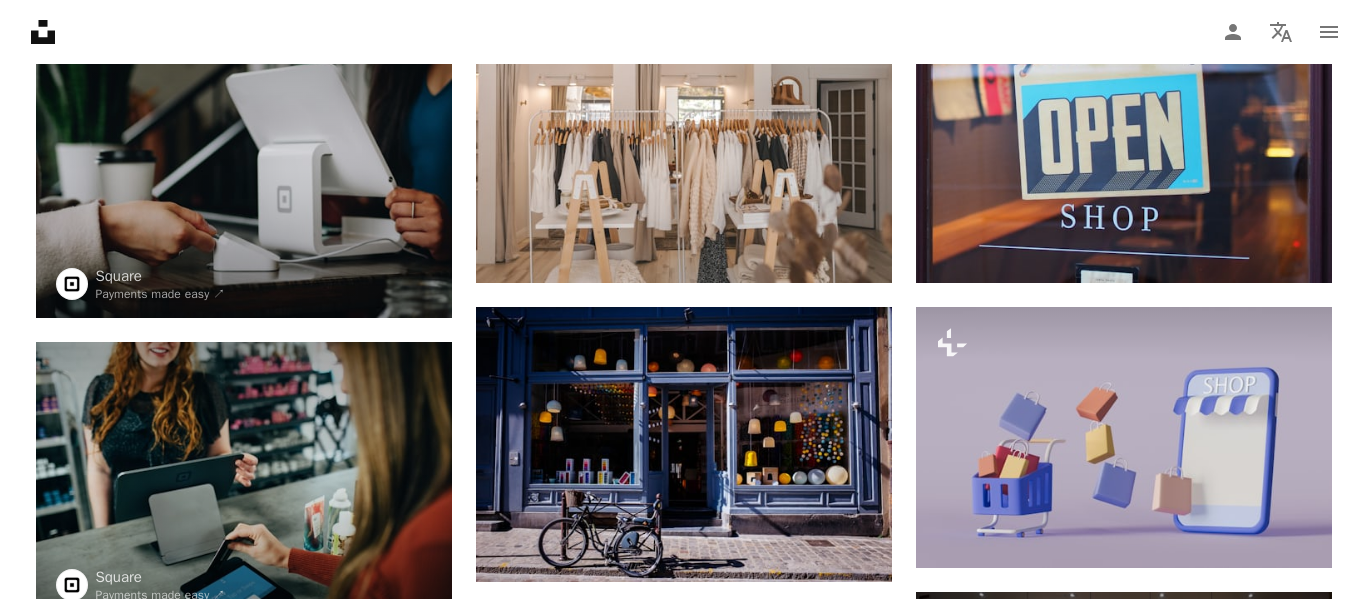scroll, scrollTop: 600, scrollLeft: 0, axis: vertical 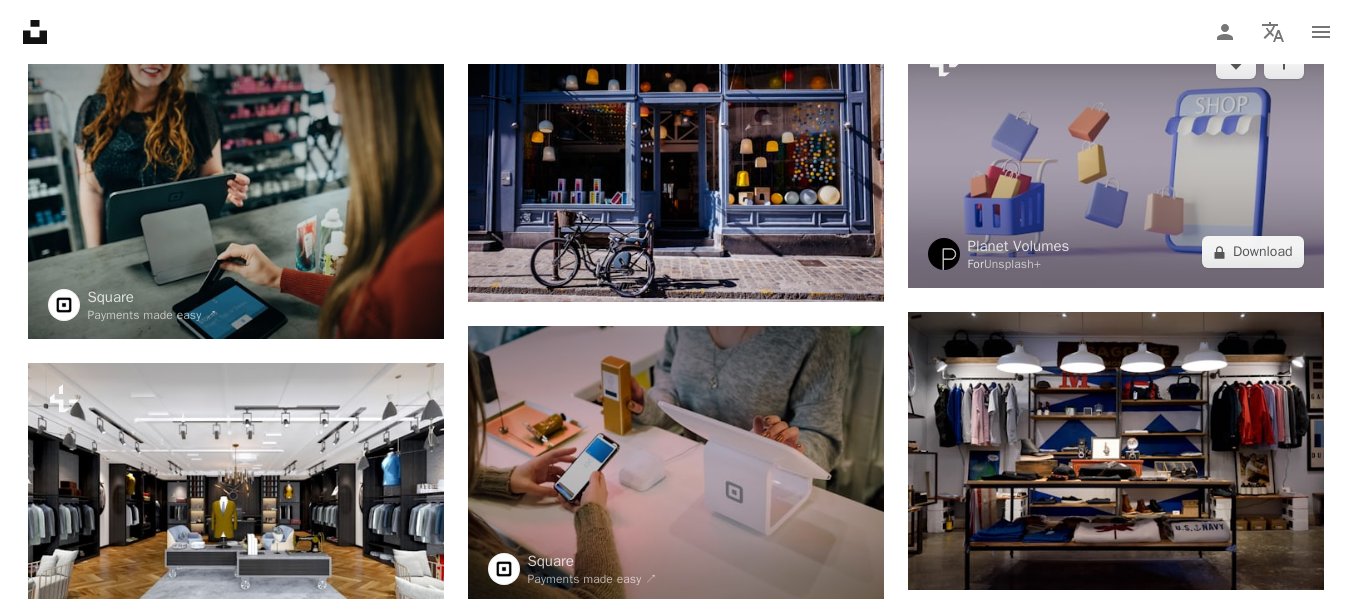 click at bounding box center [1116, 157] 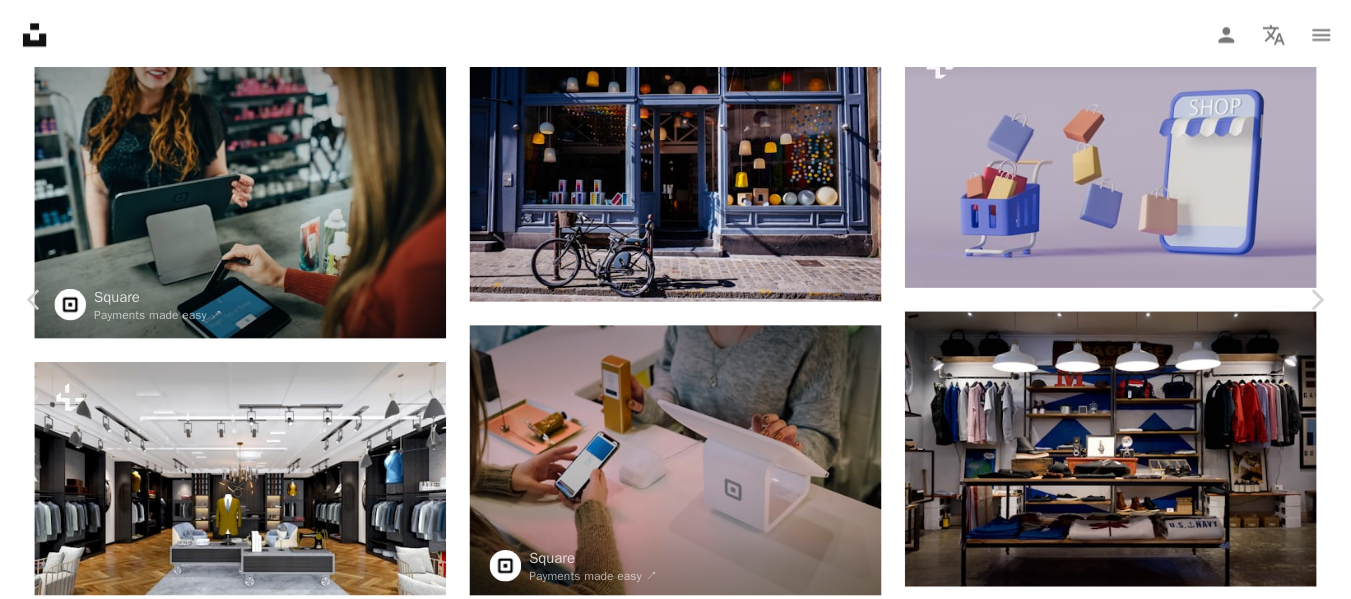 scroll, scrollTop: 100, scrollLeft: 0, axis: vertical 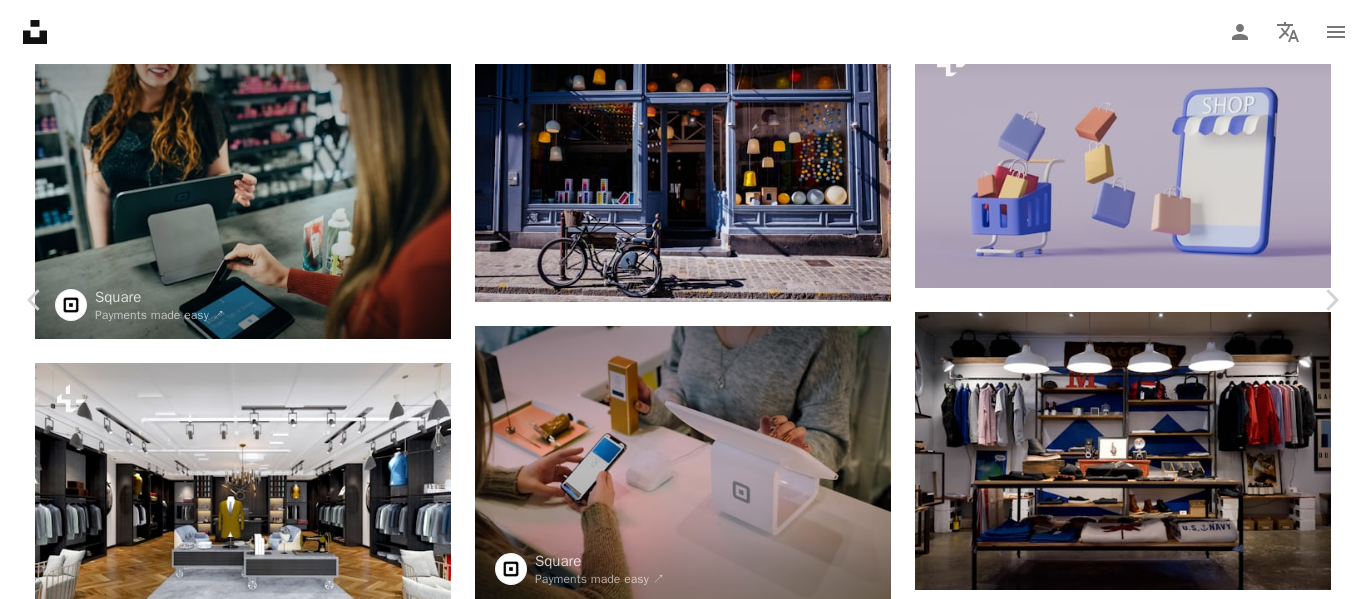 click on "An X shape Chevron left Chevron right Planet Volumes For Unsplash+ A heart A plus sign A lock Download Zoom in A forward-right arrow Share More Actions Calendar outlined Published on [MONTH] [DAY], [YEAR] Safety Licensed under the Unsplash+ License wallpaper background full hd wallpaper 4K Images laptop wallpaper iphone wallpaper full screen wallpaper shopping screensaver 3d render shop digital image render shopping cart shopping bags imac wallpaper shopping trolley Public domain images From this series Chevron right Plus sign for Unsplash+ Plus sign for Unsplash+ Plus sign for Unsplash+ Plus sign for Unsplash+ Plus sign for Unsplash+ Plus sign for Unsplash+ Plus sign for Unsplash+ Plus sign for Unsplash+ Plus sign for Unsplash+ Plus sign for Unsplash+ Related images Plus sign for Unsplash+ A heart A plus sign Planet Volumes For Unsplash+ A lock Download Plus sign for Unsplash+ A heart A plus sign YASA Design Studio For Unsplash+ A lock Download Plus sign for Unsplash+ A heart A plus sign Allison Saeng For For" at bounding box center (683, 5098) 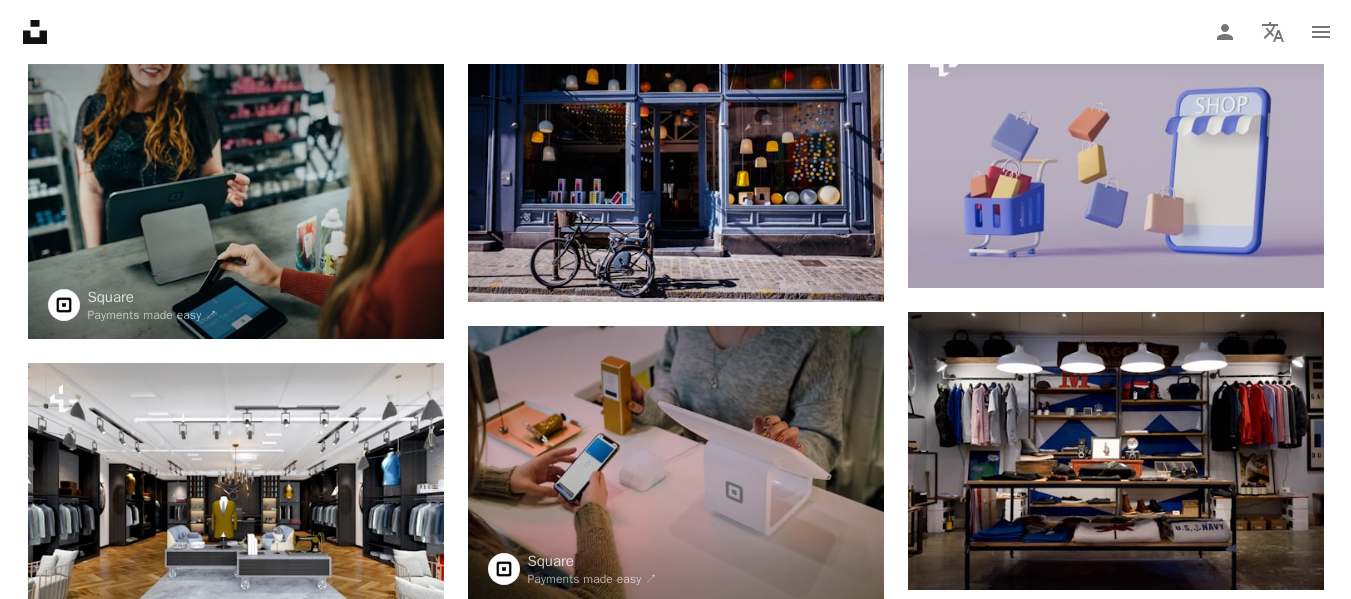 click on "Promoted Collaboration with [FIRST] [LAST] A heart A plus sign Square Payments made easy ↗ Arrow pointing down Promoted Collaboration with [FIRST] [LAST] A heart A plus sign Square Payments made easy ↗ Arrow pointing down Plus sign for Unsplash+ A heart A plus sign Getty Images For Unsplash+ A lock Download A heart A plus sign [FIRST] [LAST] Available for hire A checkmark inside of a circle Arrow pointing down A heart A plus sign Clark Street Mercantile Arrow pointing down Plus sign for Unsplash+ A heart A plus sign [FIRST] [LAST] For Unsplash+ A lock Download A heart A plus sign [FIRST] [LAST] Arrow pointing down A heart A plus sign [FIRST] [LAST] Arrow pointing down A heart A plus sign [FIRST] [LAST] Available for hire A checkmark inside of a circle Arrow pointing down A heart A plus sign [FIRST] [LAST] For" at bounding box center (675, 2262) 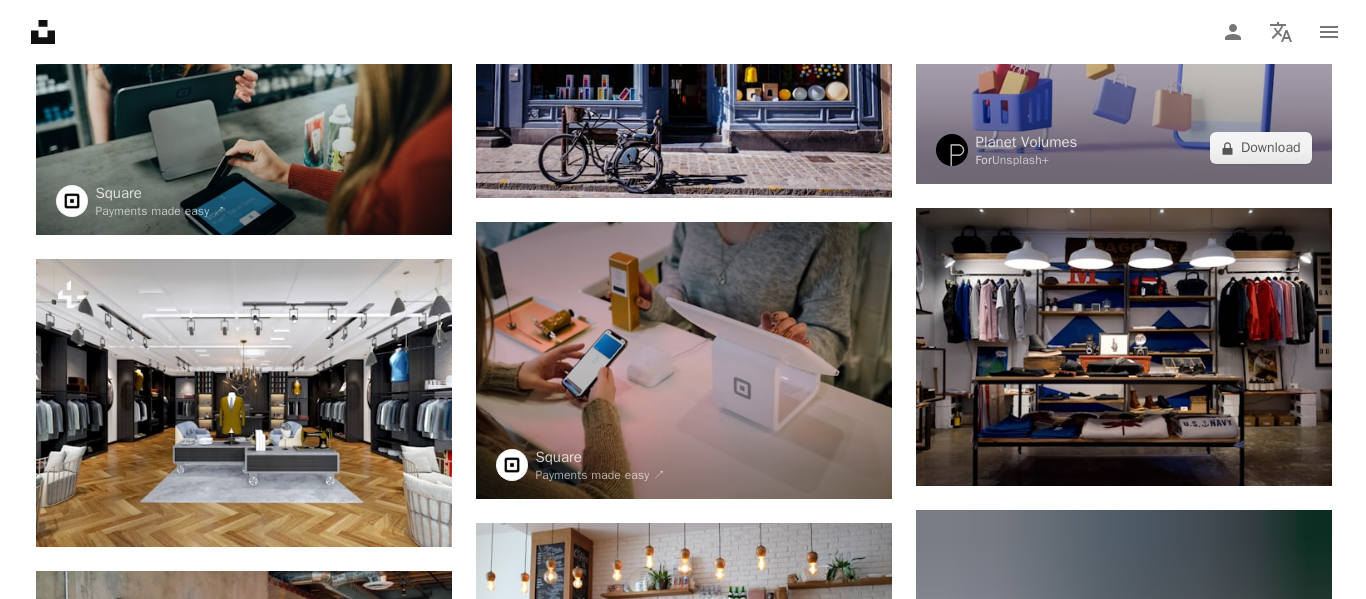 scroll, scrollTop: 400, scrollLeft: 0, axis: vertical 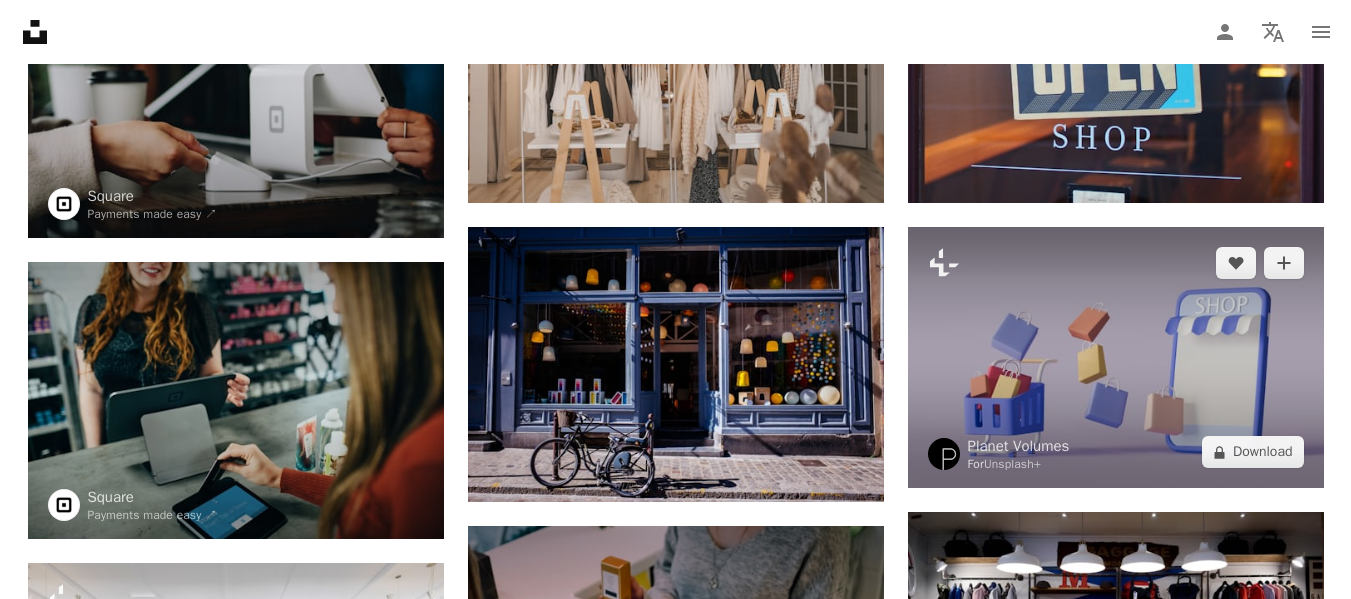 click at bounding box center [1116, 357] 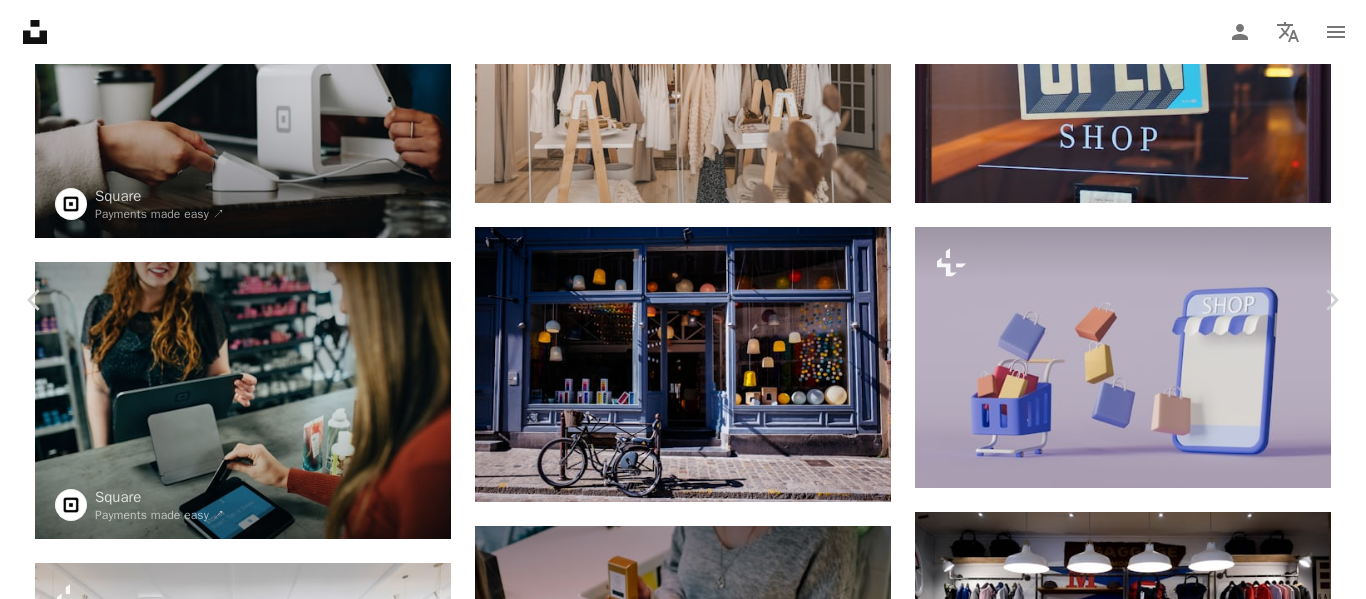 scroll, scrollTop: 3800, scrollLeft: 0, axis: vertical 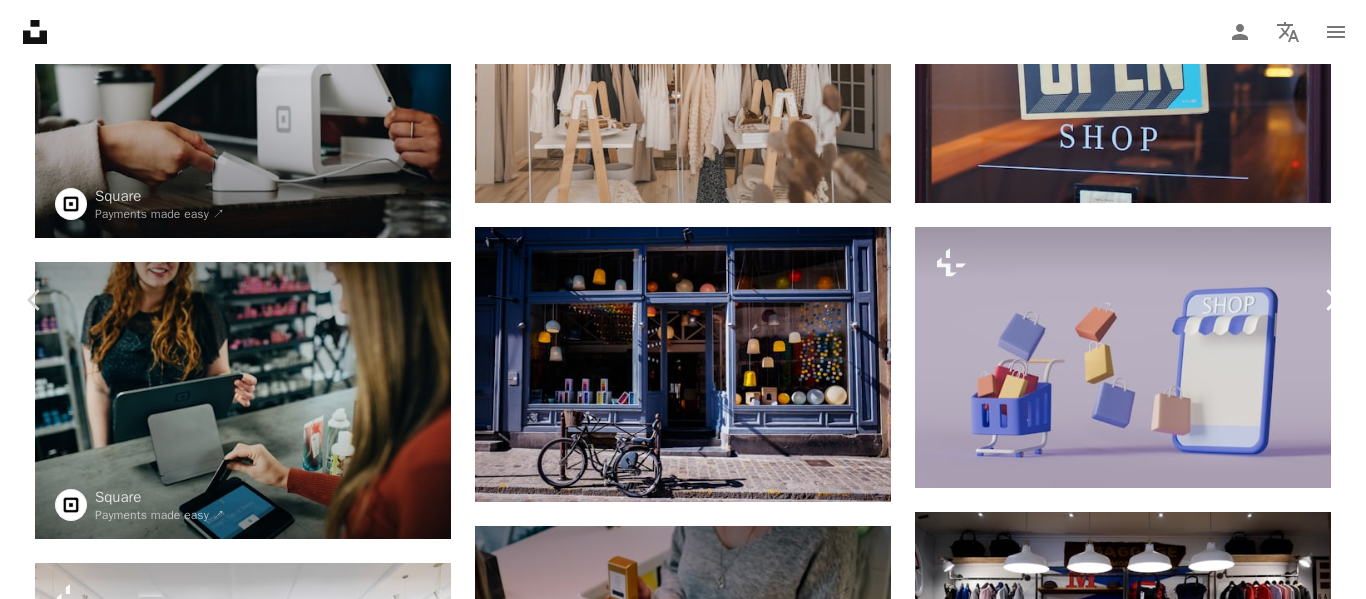 click on "Chevron right" at bounding box center [1331, 300] 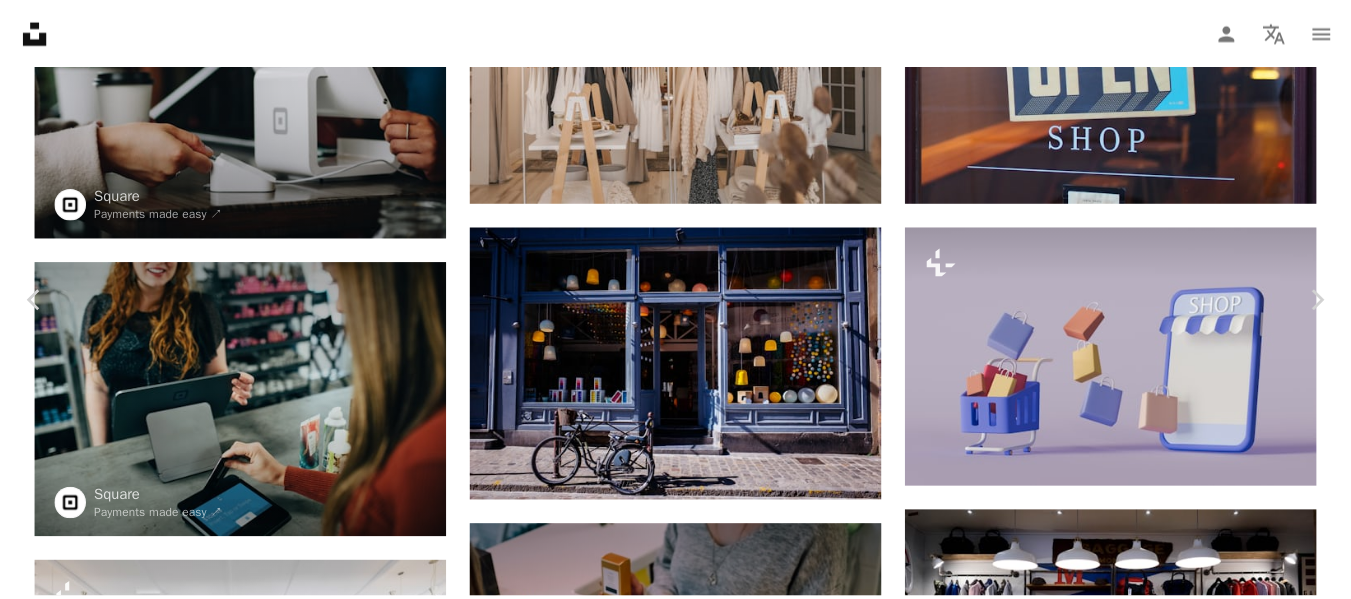 scroll, scrollTop: 0, scrollLeft: 0, axis: both 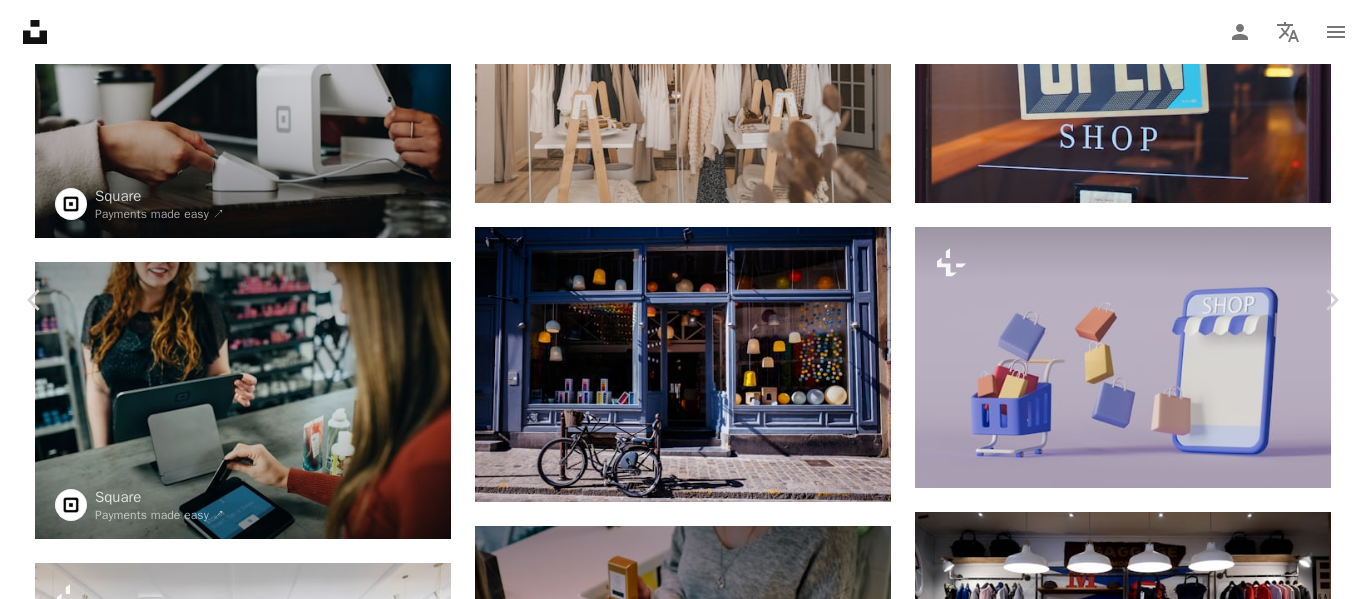 click on "Unsplash logo Unsplash Home A photo Pen Tool A compass A stack of folders Download Person Localization icon navigation menu A magnifying glass **** An X shape Visual search Get Unsplash+ Log in Submit an image A photo Photos 18k Pen Tool Illustrations 1.1k A stack of folders Collections 109k A group of people Users 5.3k A copyright icon © License Arrow down Aspect ratio Orientation Arrow down Unfold Sort by Relevance Arrow down Filters Filters Shop Chevron right shopping store supermarket business retail furniture interior design background cafe restaurant Promoted Collaboration with [FIRST] [LAST] A heart A plus sign Square Payments made easy ↗ Arrow pointing down Promoted Collaboration with [FIRST] [LAST] A heart A plus sign Square Payments made easy ↗ Arrow pointing down Plus sign for Unsplash+ A heart A plus sign Getty Images For Unsplash+ A lock Download A heart A plus sign [FIRST] [LAST] Available for hire A checkmark inside of a circle Arrow pointing down A heart A plus sign For" at bounding box center [683, 3515] 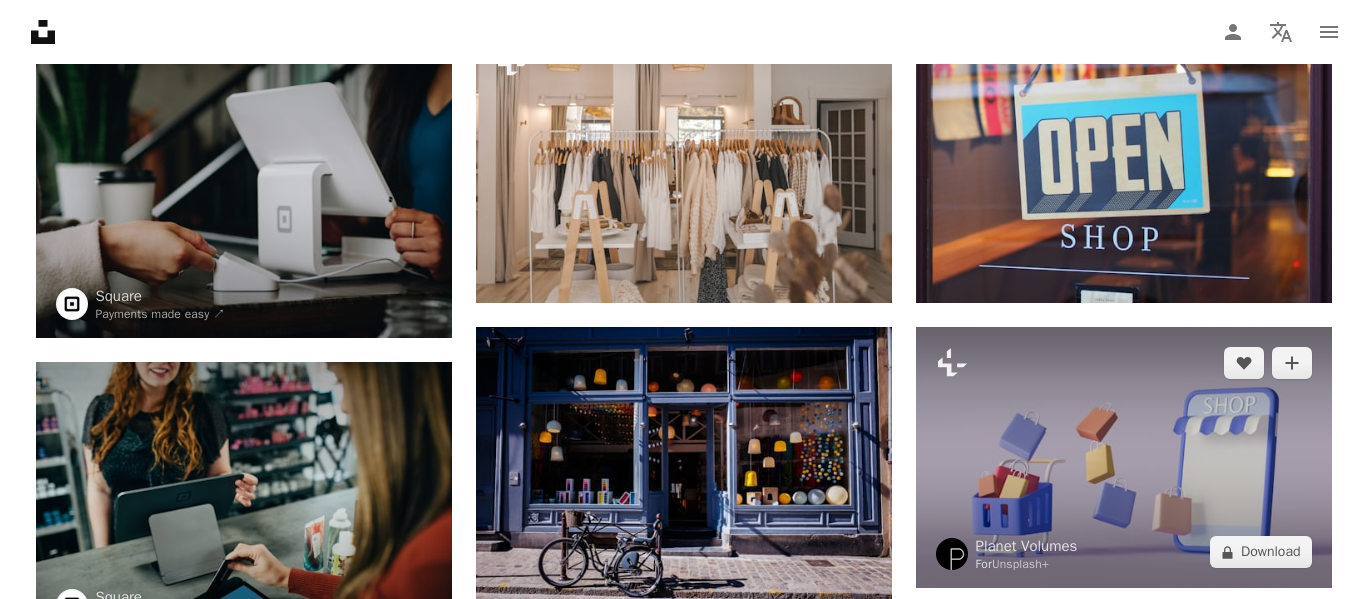 scroll, scrollTop: 400, scrollLeft: 0, axis: vertical 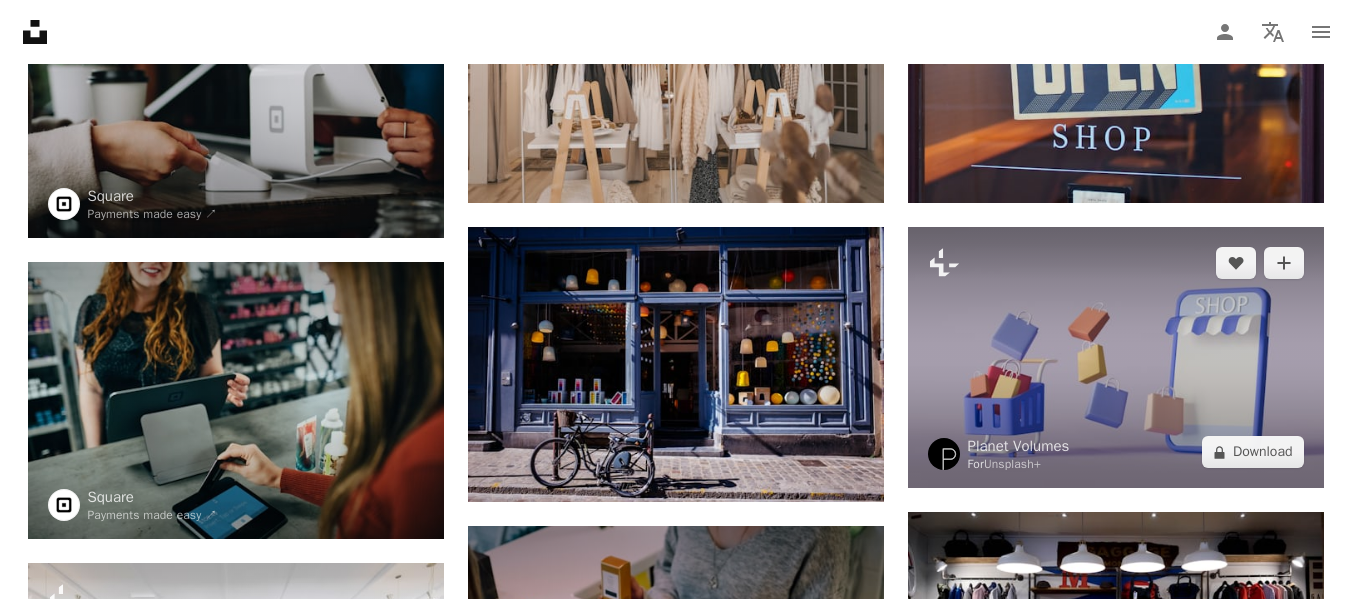 click at bounding box center [1116, 357] 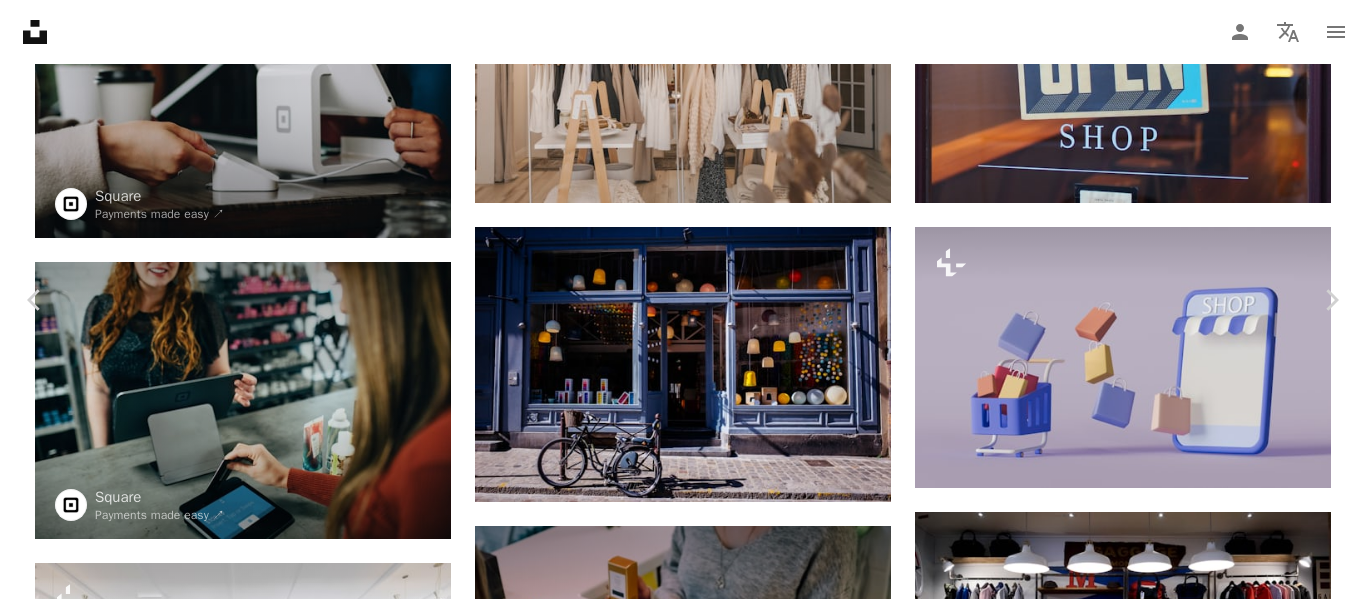 scroll, scrollTop: 6700, scrollLeft: 0, axis: vertical 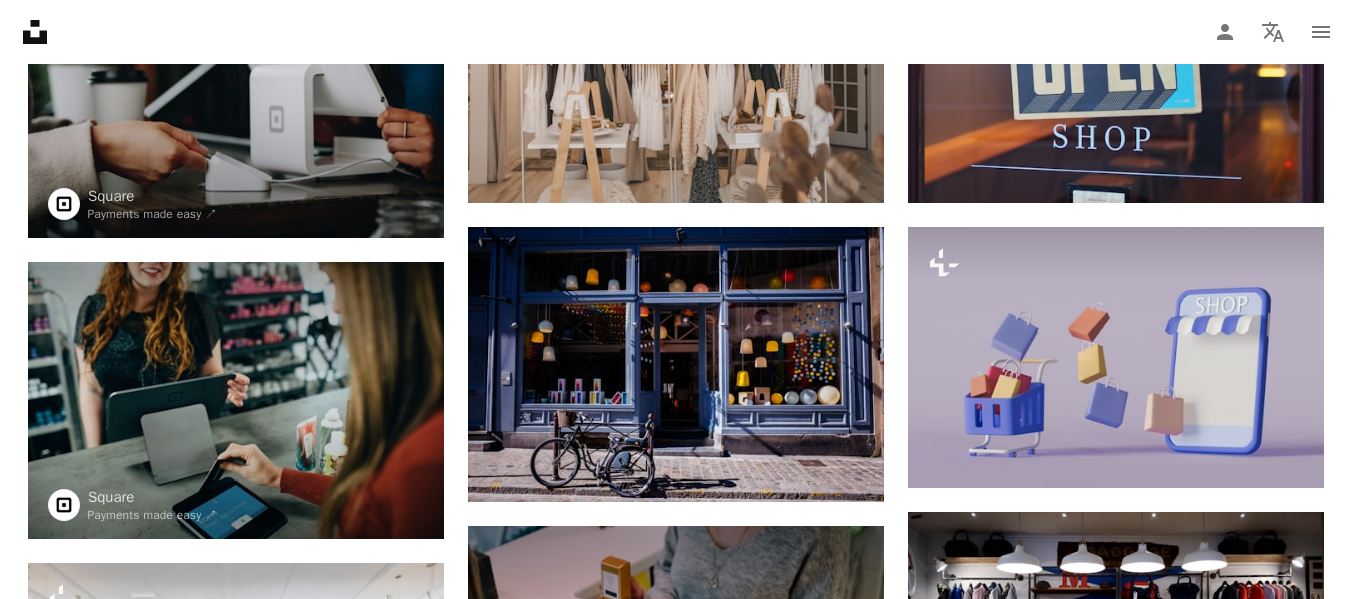 click on "Unsplash logo Unsplash Home" 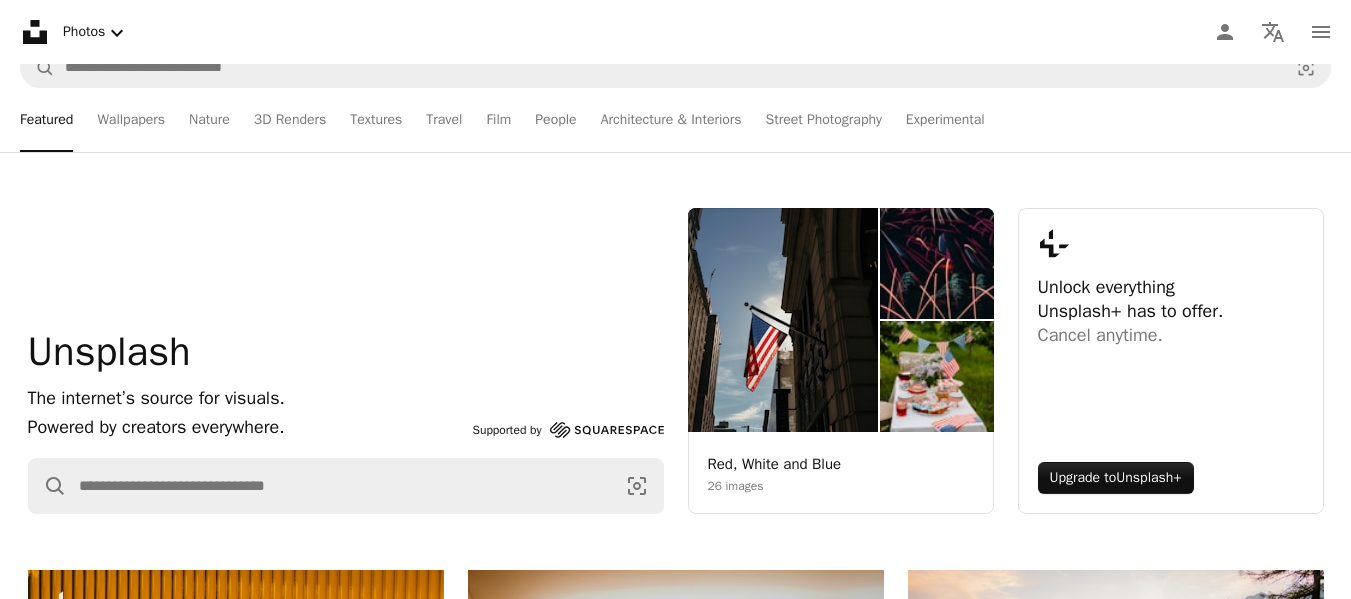 scroll, scrollTop: 0, scrollLeft: 0, axis: both 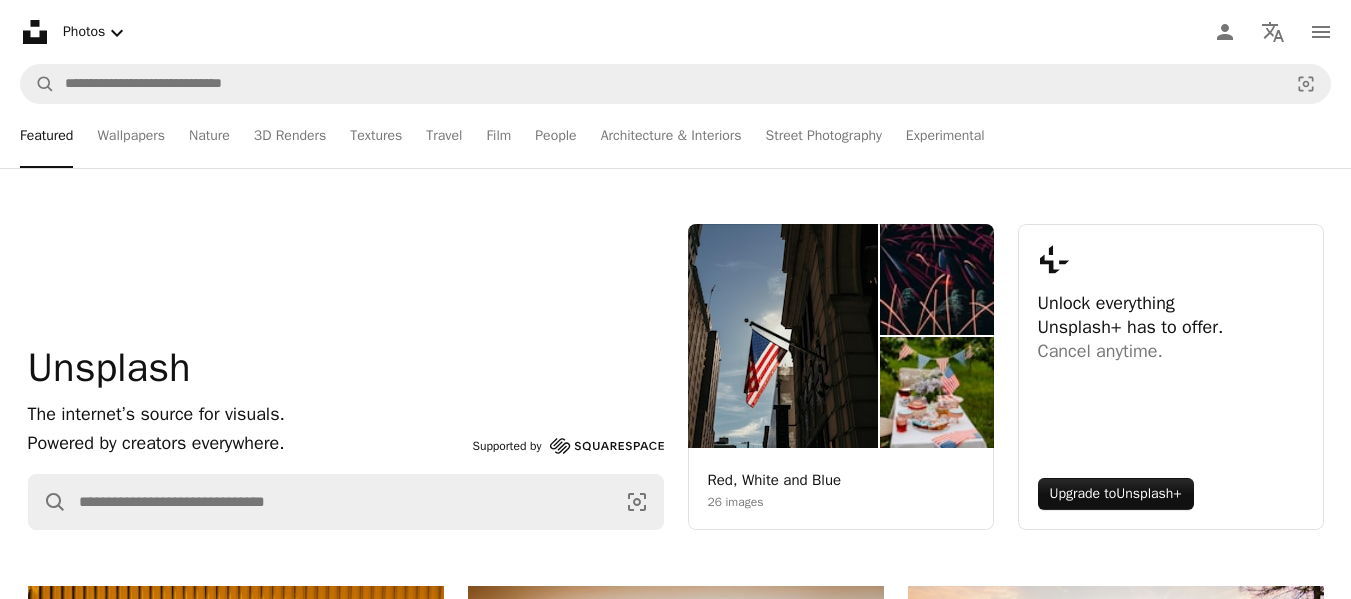 drag, startPoint x: 1316, startPoint y: 1, endPoint x: 939, endPoint y: 40, distance: 379.01187 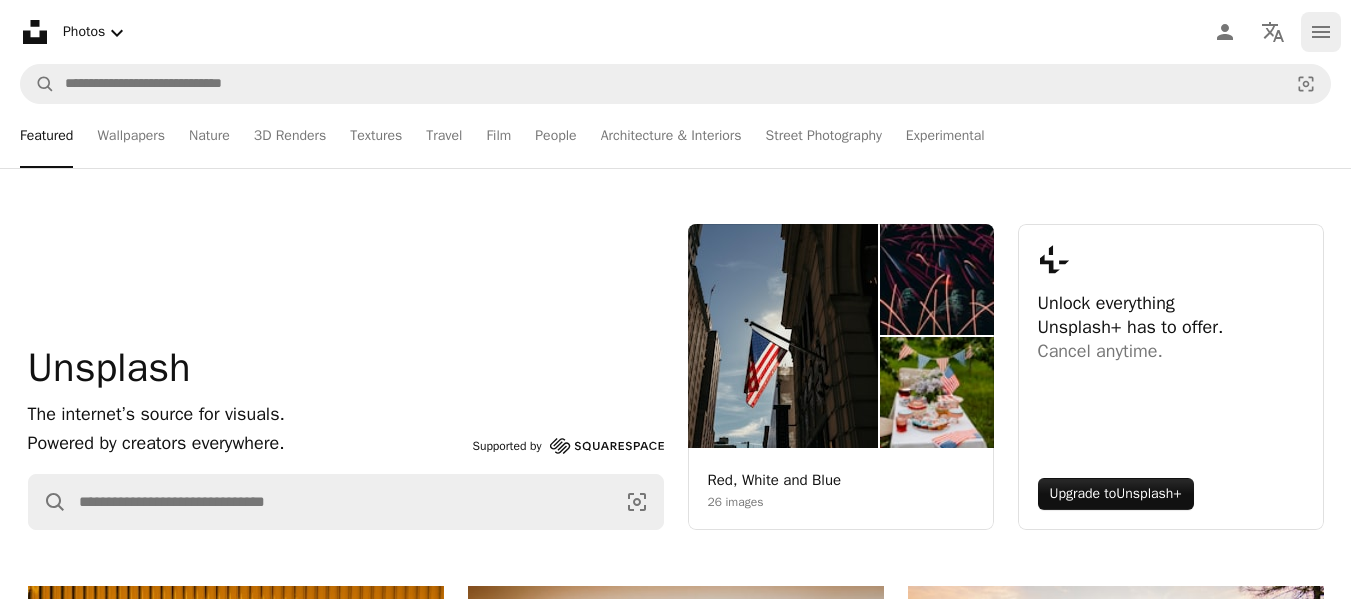 click on "navigation menu" 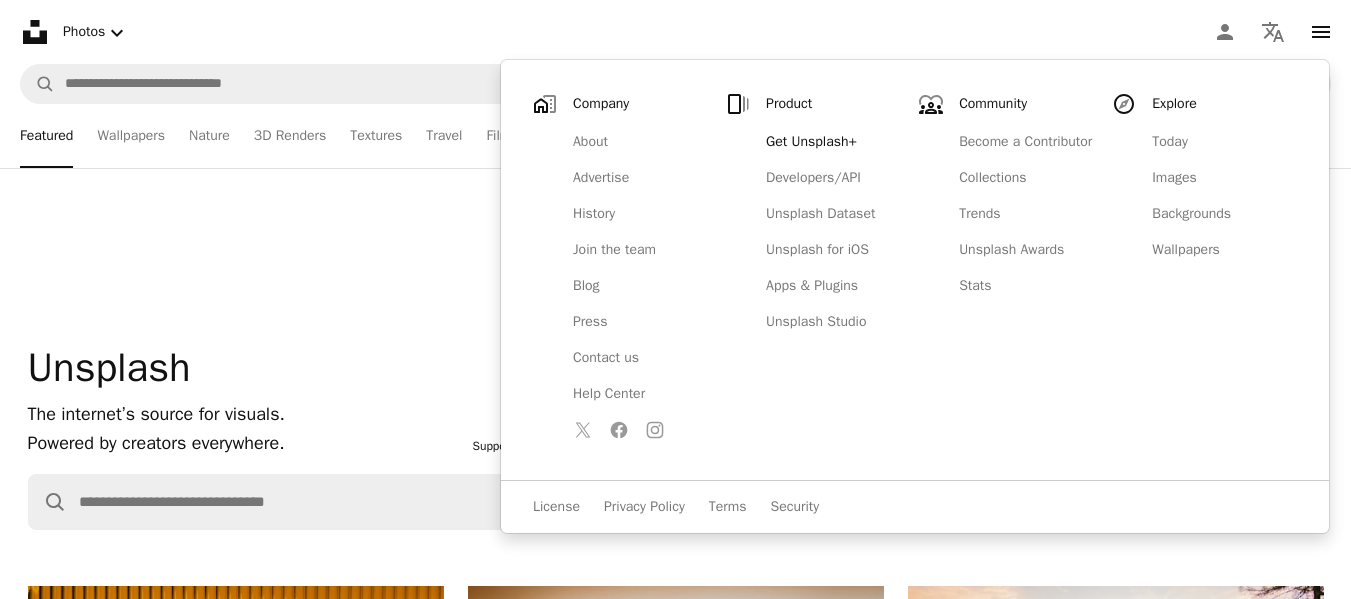click on "Unsplash logo Unsplash Home A photo Pen Tool A compass A stack of folders Download Photos Chevron down Person Localization icon navigation menu" at bounding box center [675, 32] 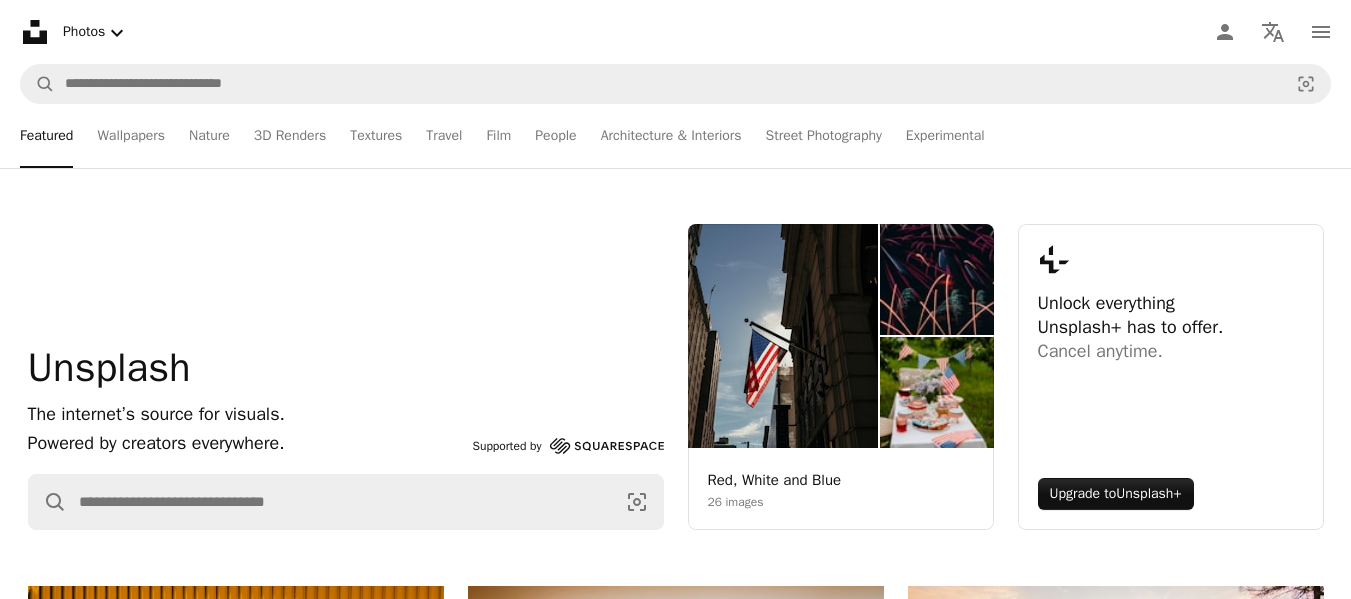 drag, startPoint x: 1110, startPoint y: 1, endPoint x: 782, endPoint y: 27, distance: 329.02887 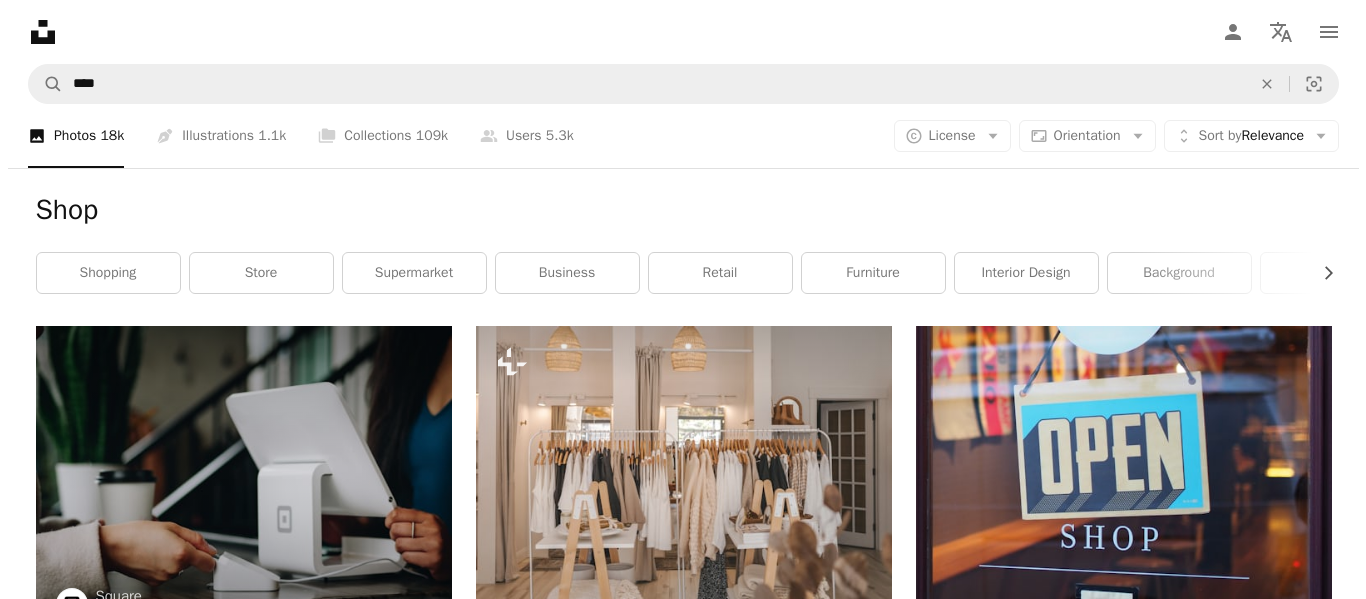 scroll, scrollTop: 400, scrollLeft: 0, axis: vertical 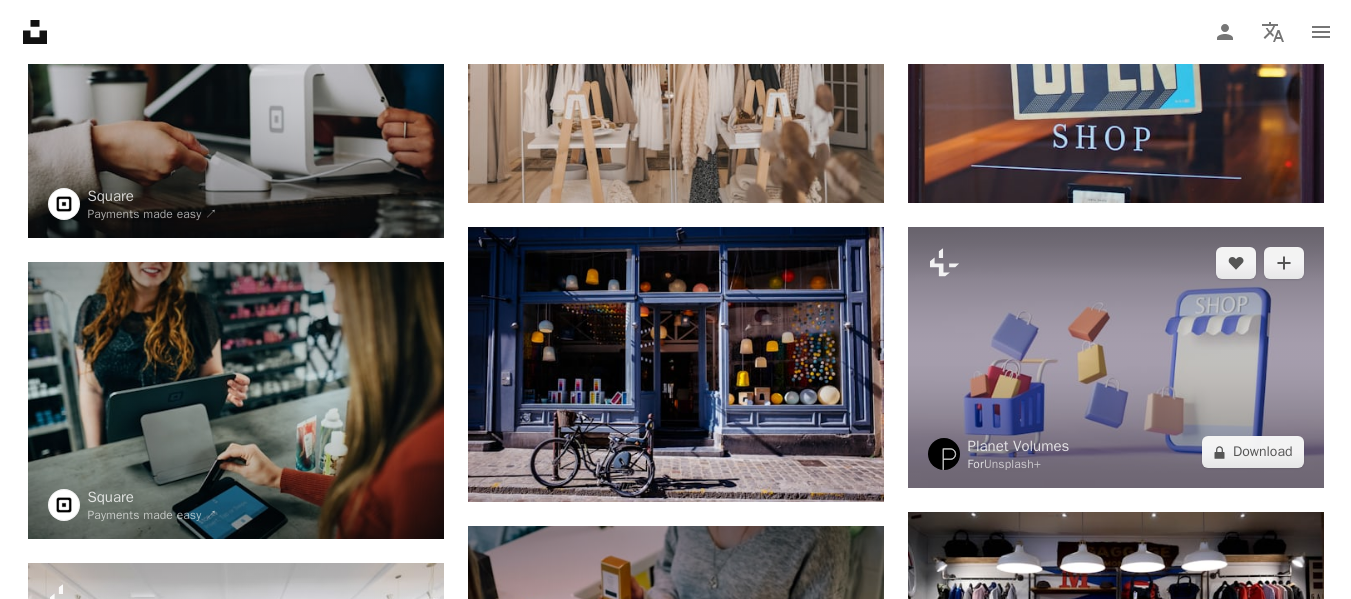 click at bounding box center [1116, 357] 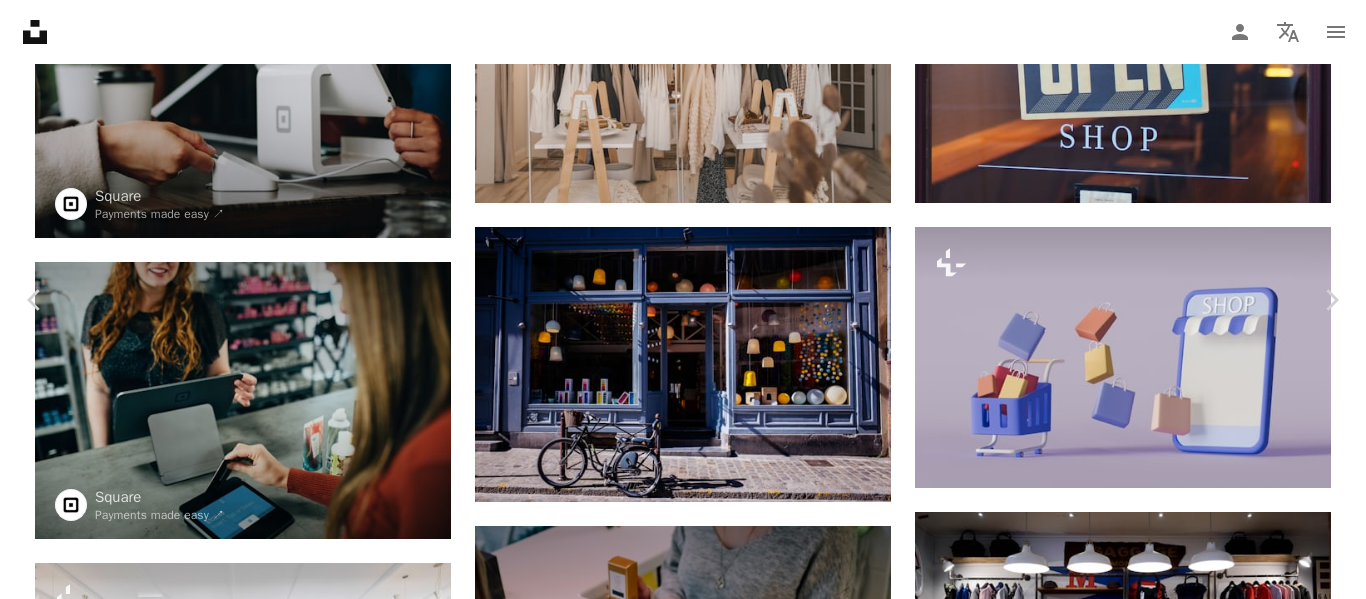 scroll, scrollTop: 21265, scrollLeft: 0, axis: vertical 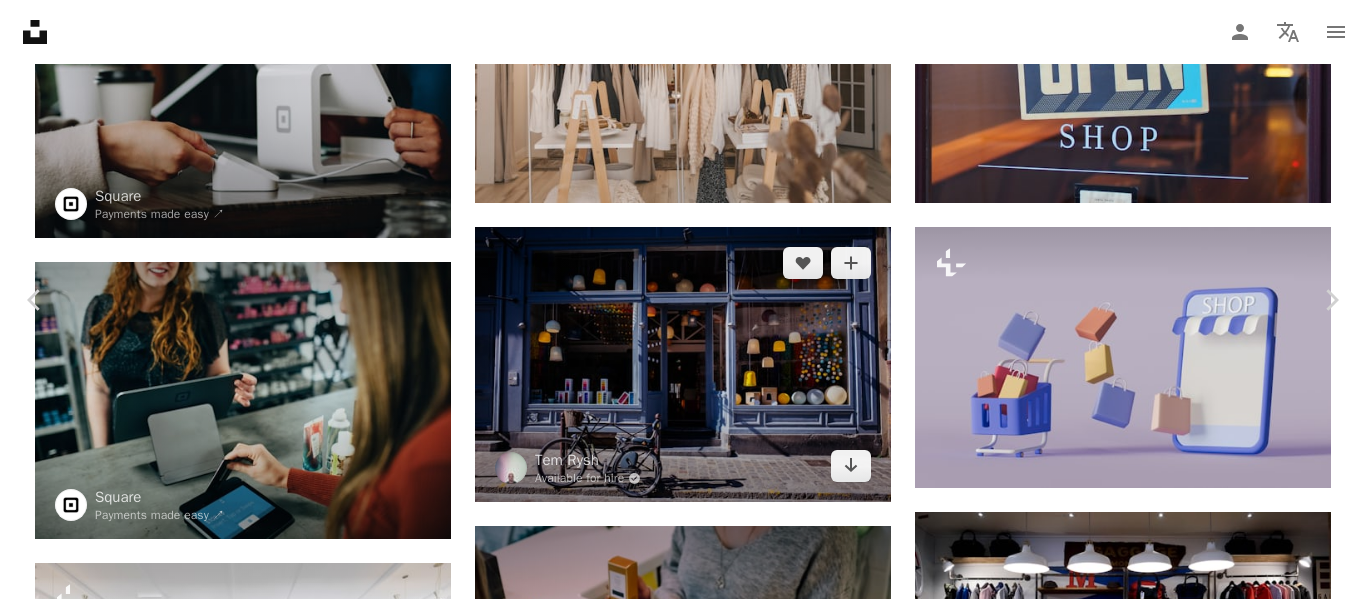 drag, startPoint x: 16, startPoint y: 16, endPoint x: 648, endPoint y: 315, distance: 699.1602 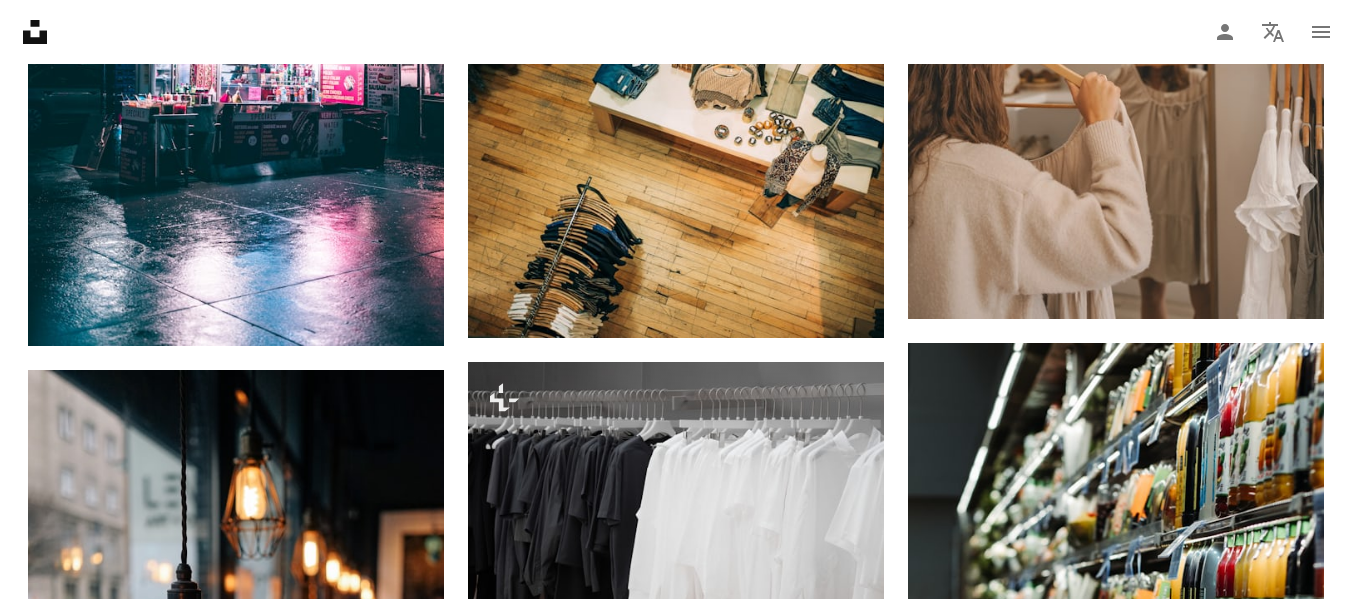 scroll, scrollTop: 16400, scrollLeft: 0, axis: vertical 